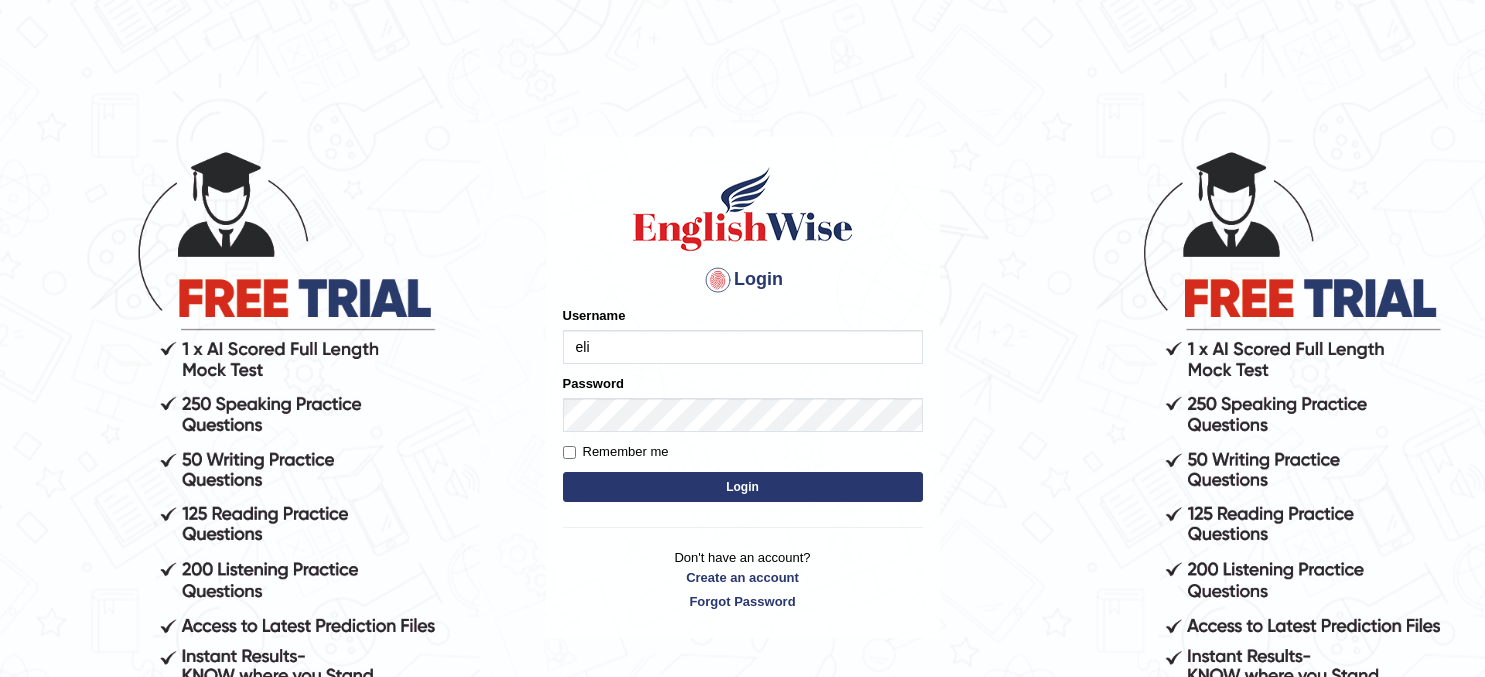 scroll, scrollTop: 0, scrollLeft: 0, axis: both 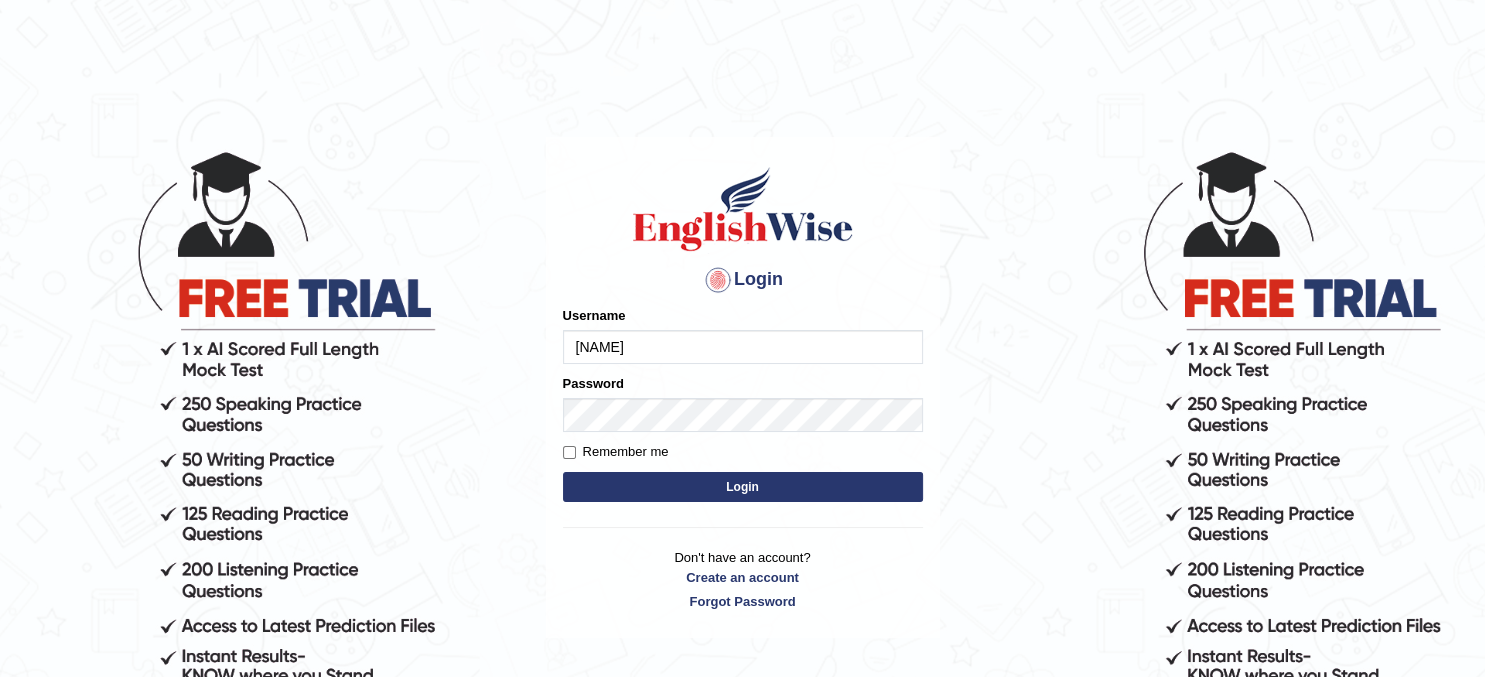 type on "elisabethm" 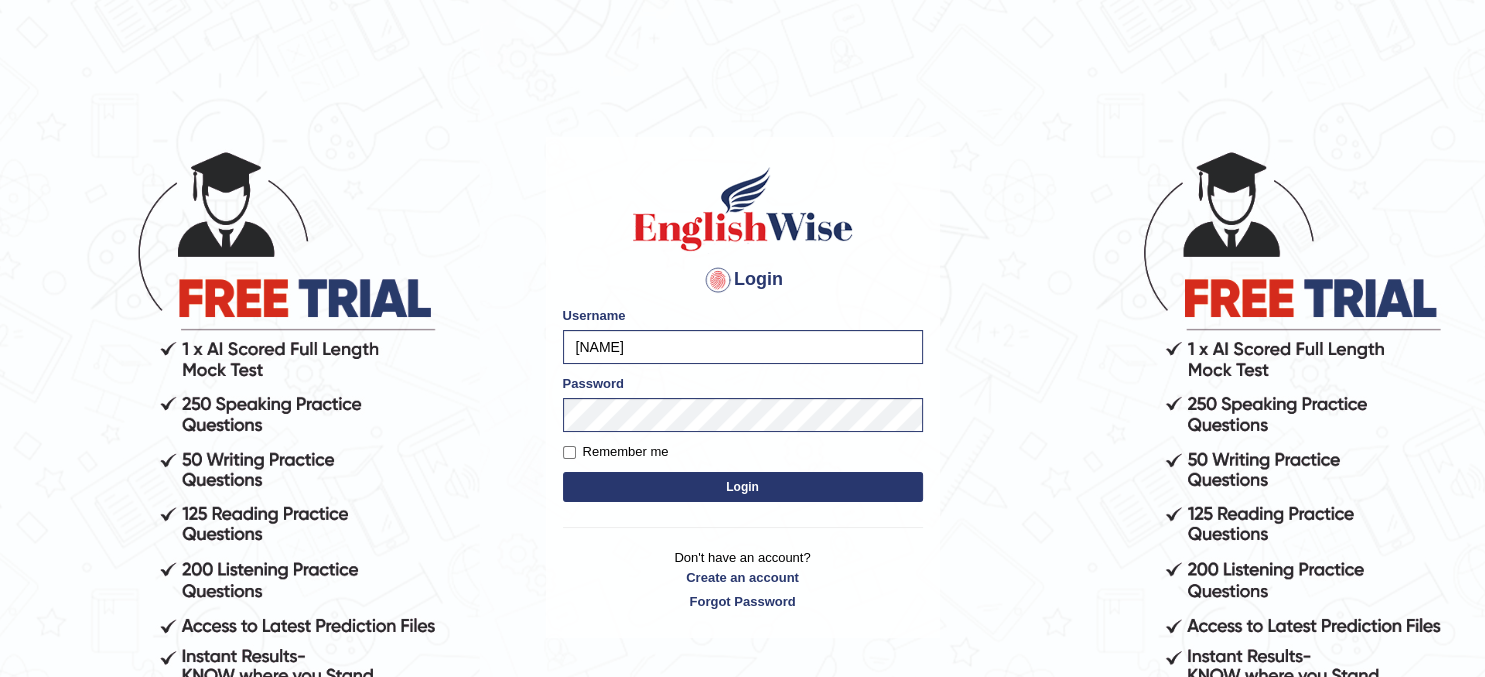 click on "Login" at bounding box center (743, 487) 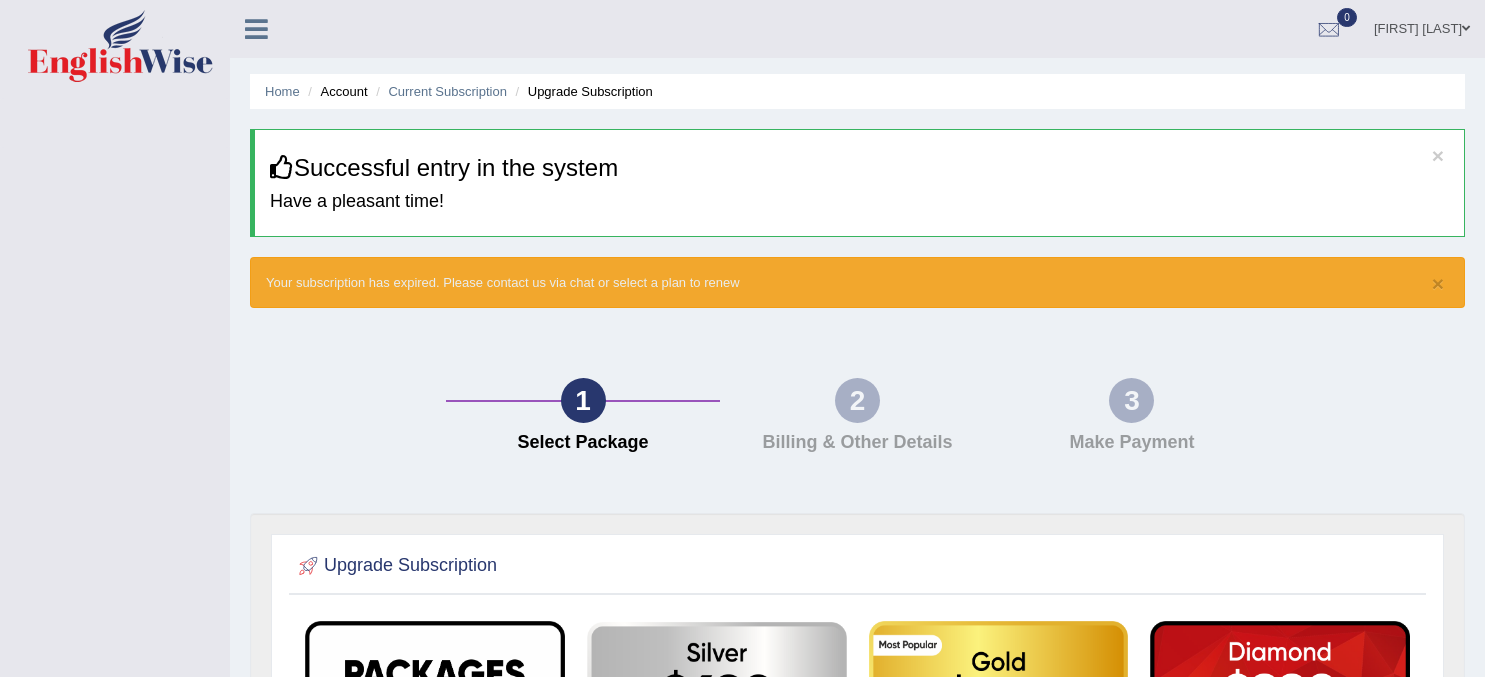 scroll, scrollTop: 0, scrollLeft: 0, axis: both 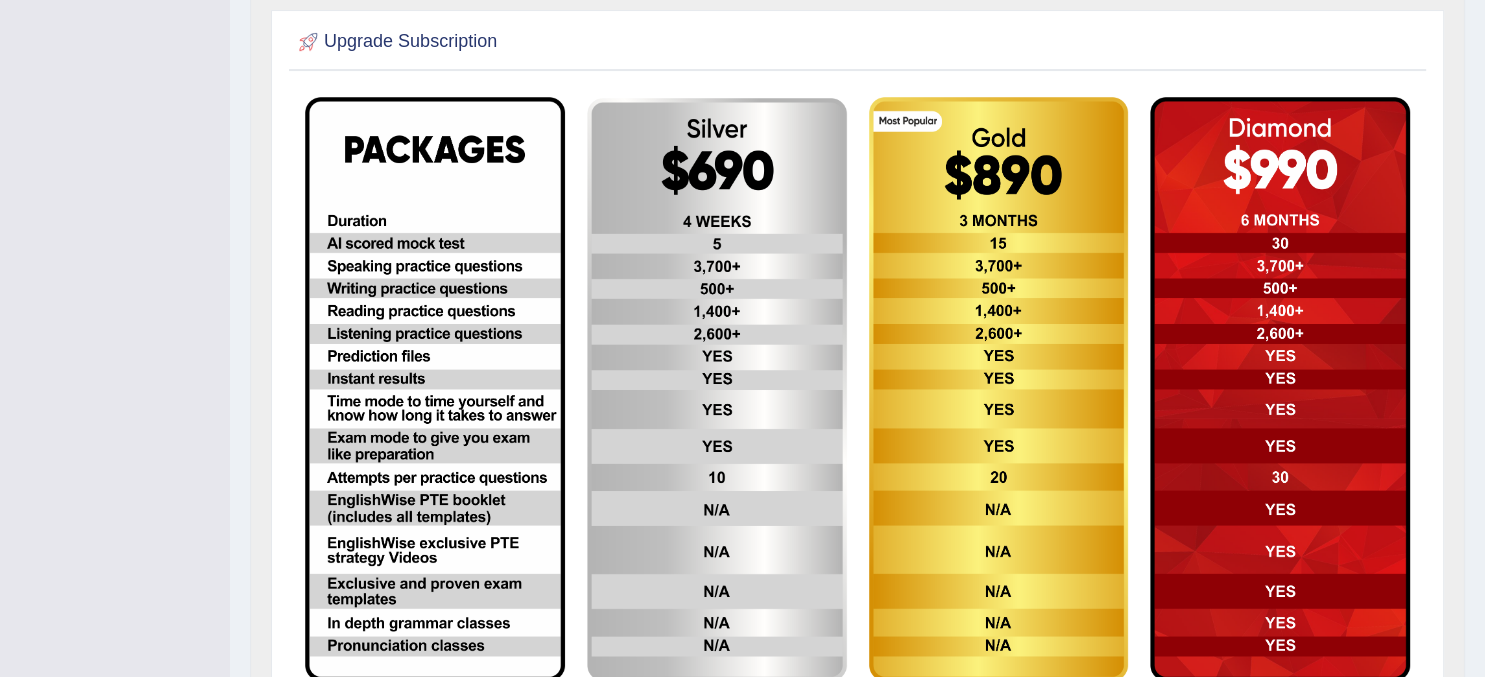 click at bounding box center (1280, 389) 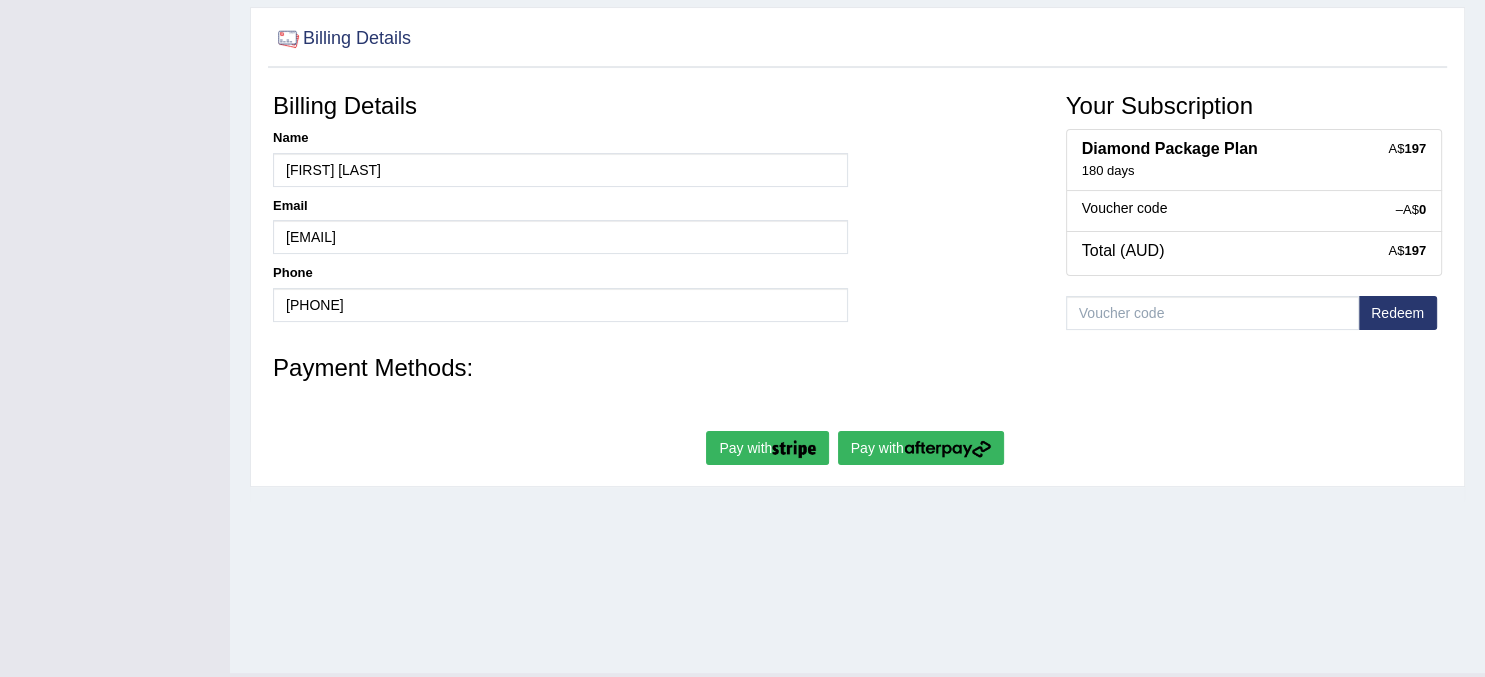 scroll, scrollTop: 328, scrollLeft: 0, axis: vertical 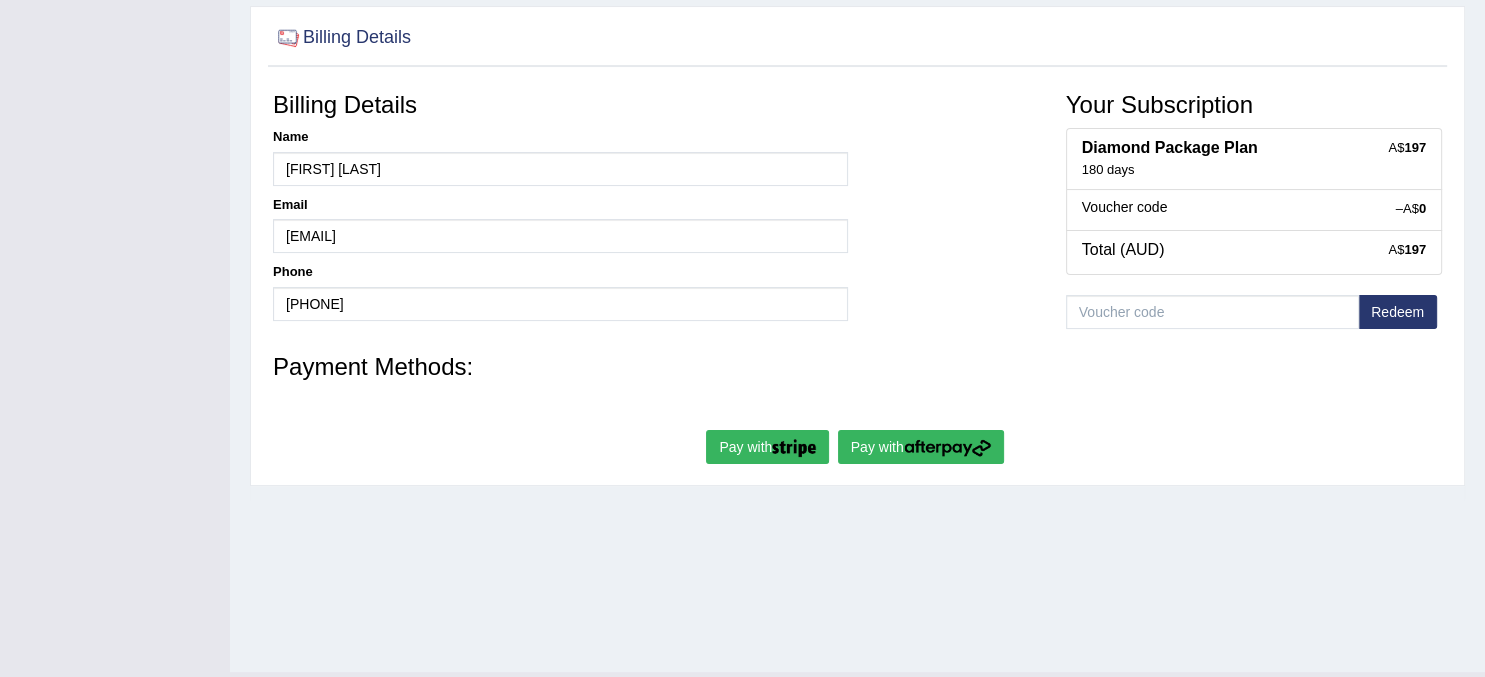 click on "Pay with" at bounding box center (921, 447) 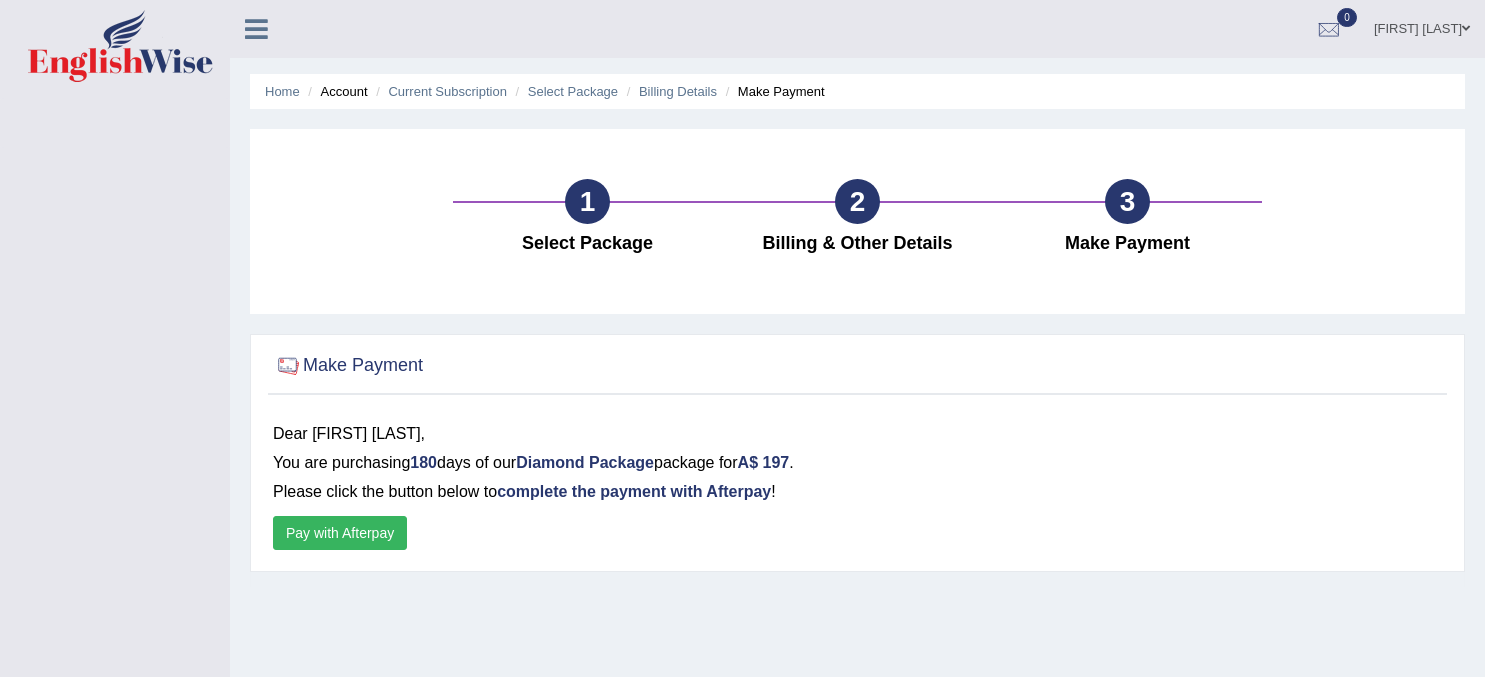 scroll, scrollTop: 0, scrollLeft: 0, axis: both 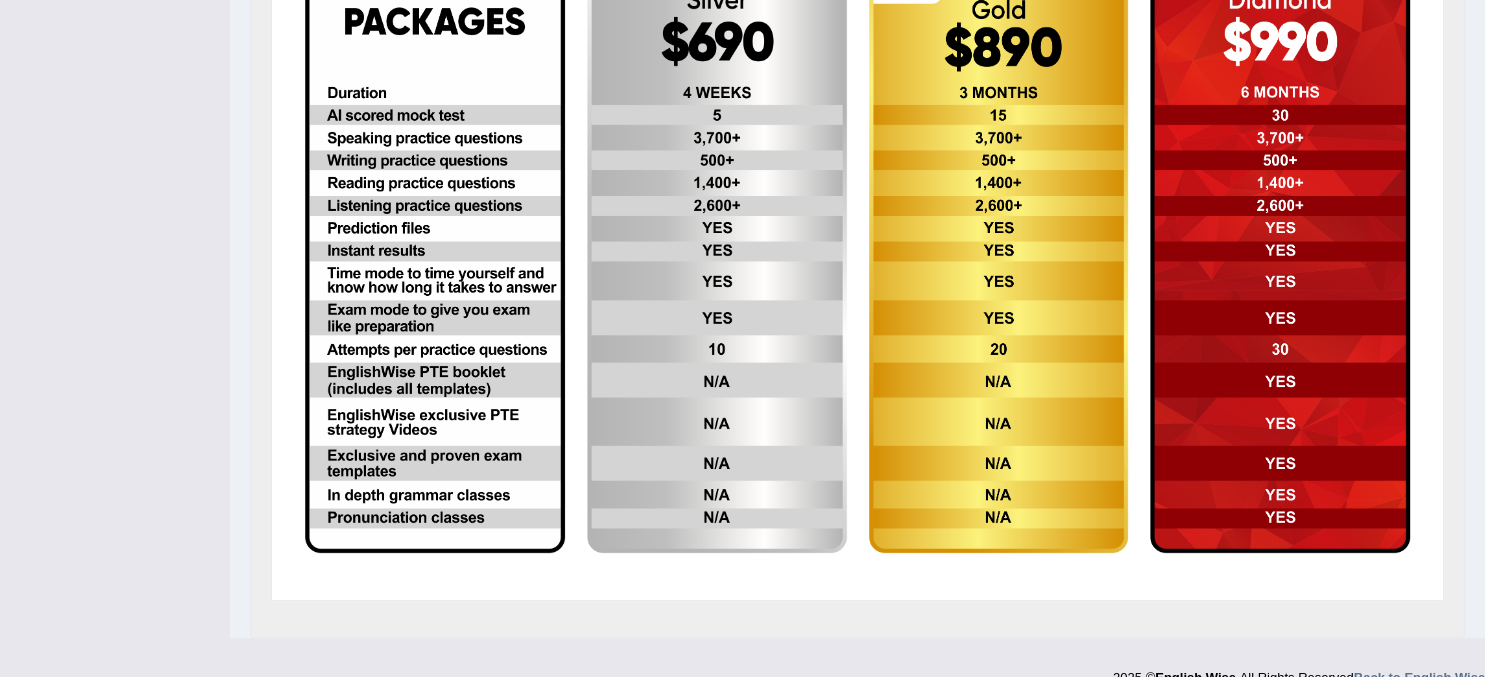 click at bounding box center (999, 261) 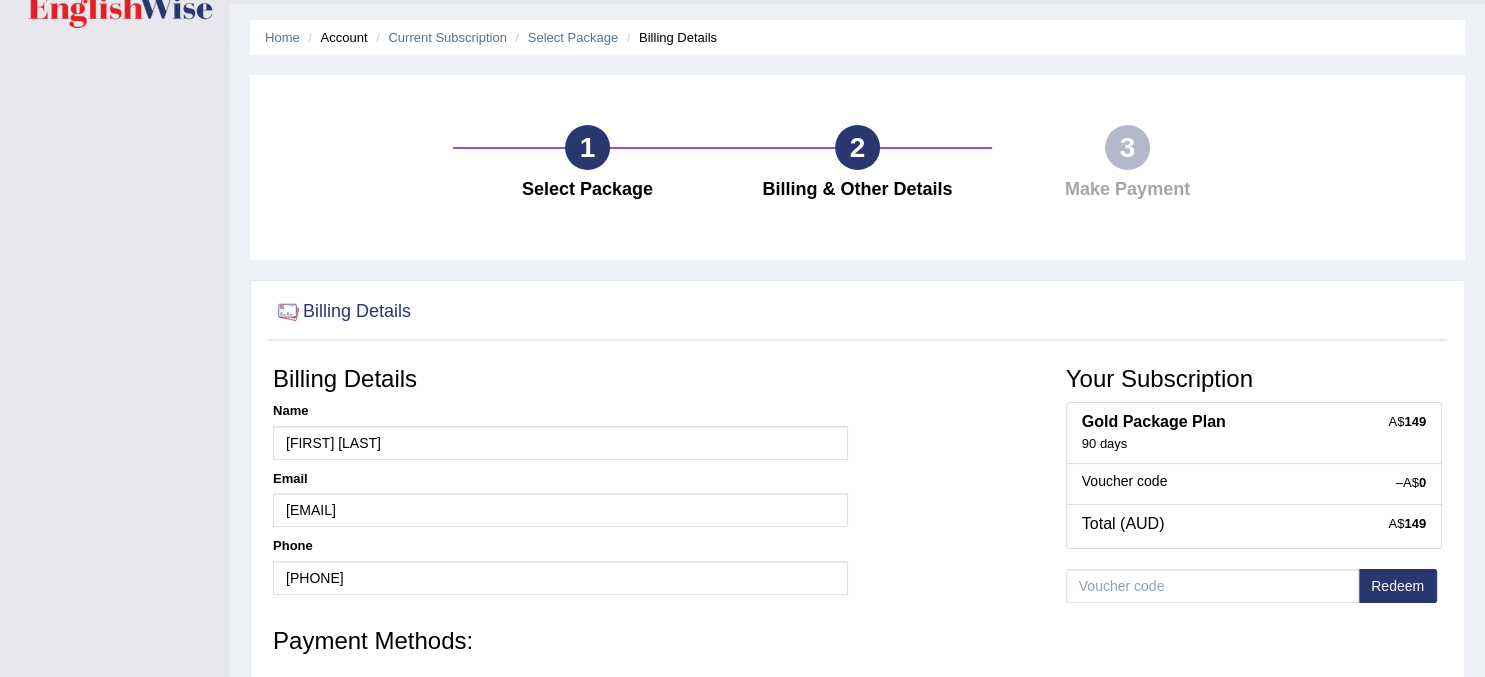 scroll, scrollTop: 49, scrollLeft: 0, axis: vertical 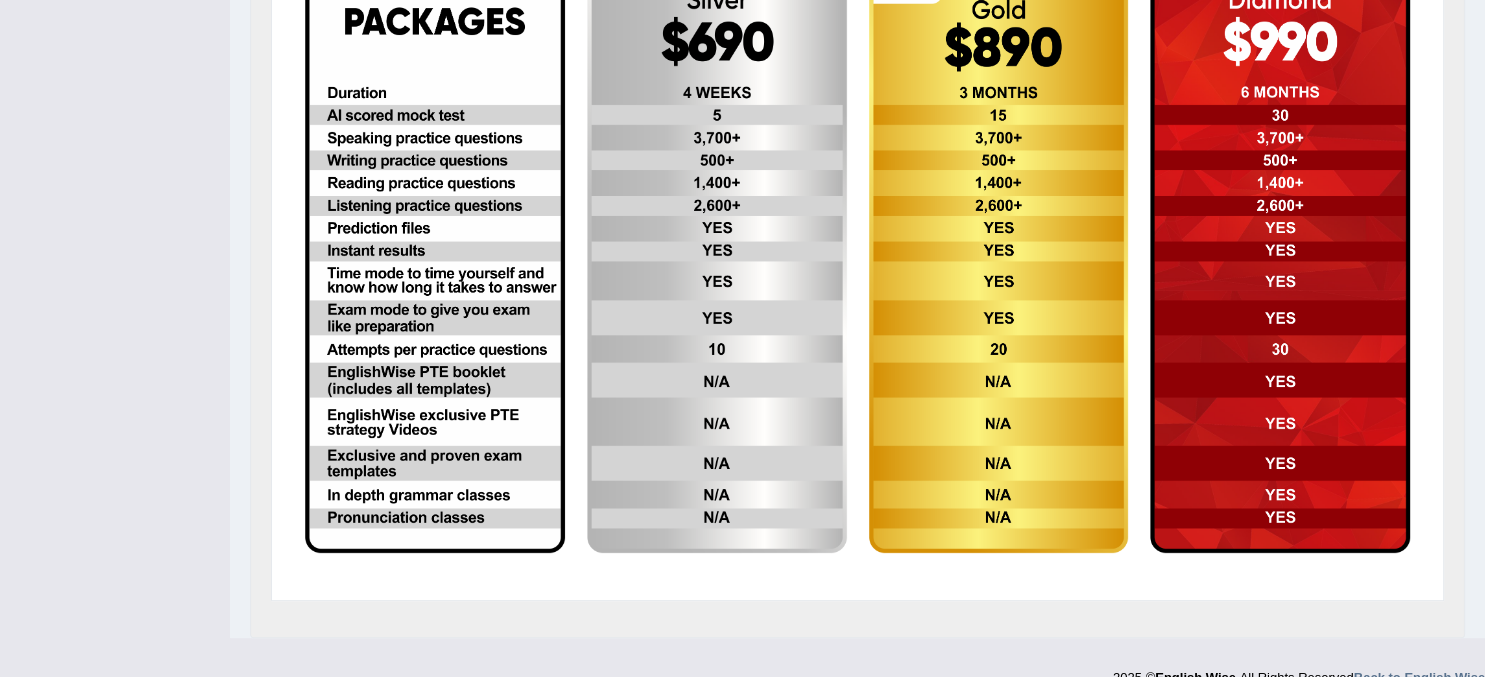 click at bounding box center [999, 261] 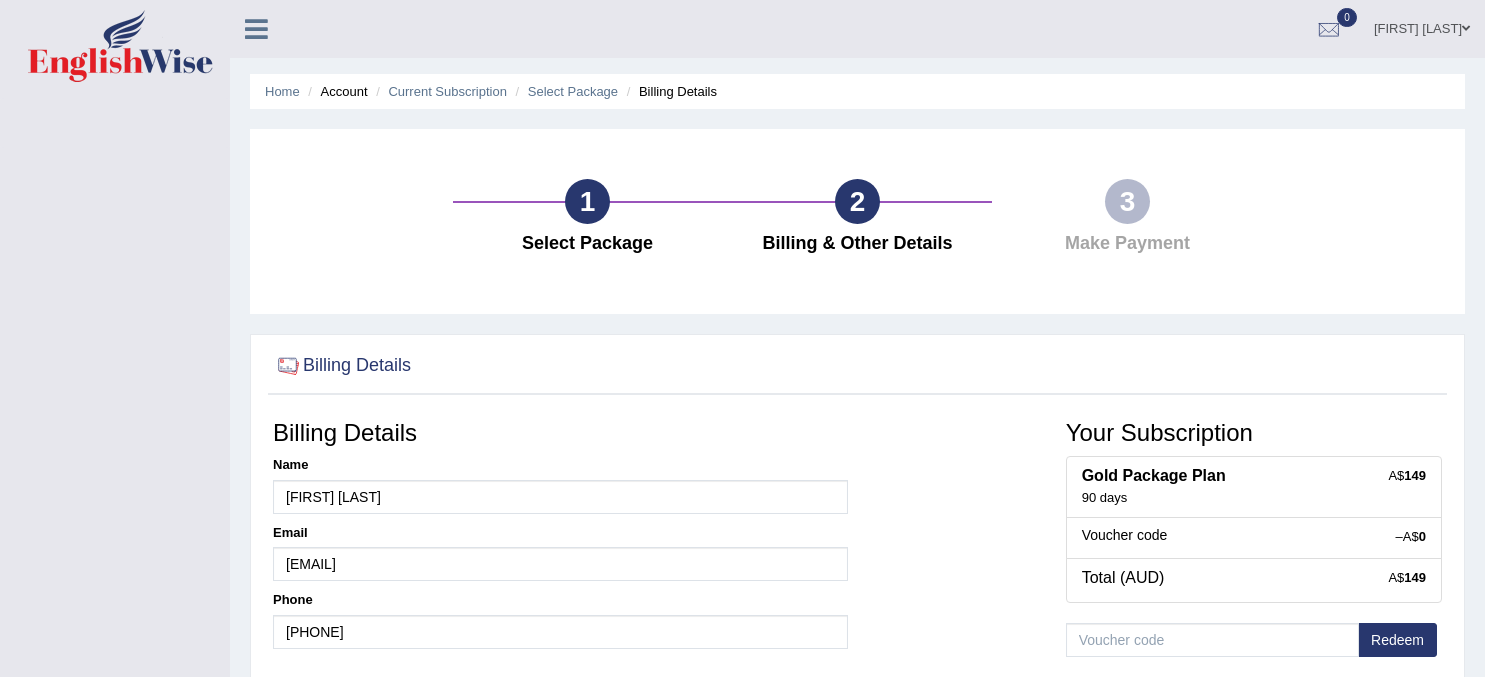 scroll, scrollTop: 0, scrollLeft: 0, axis: both 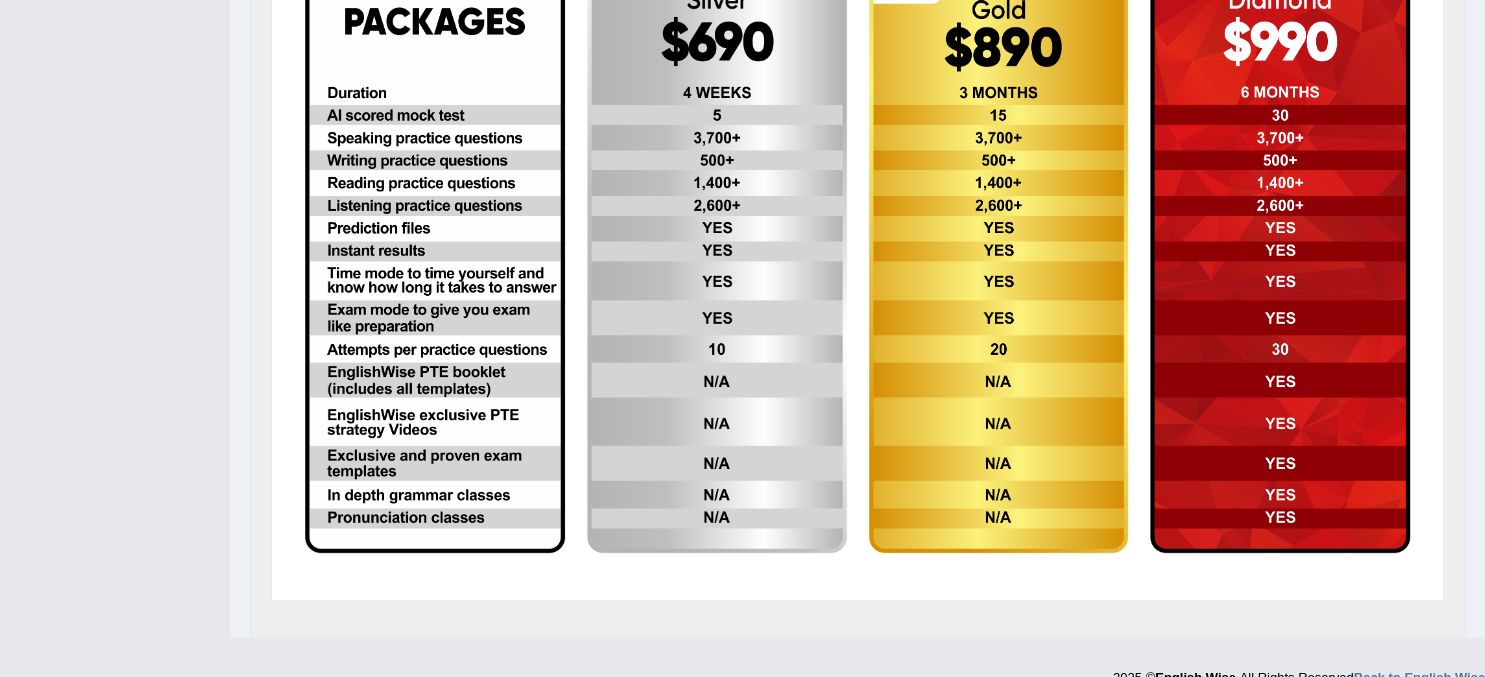 click at bounding box center (1280, 261) 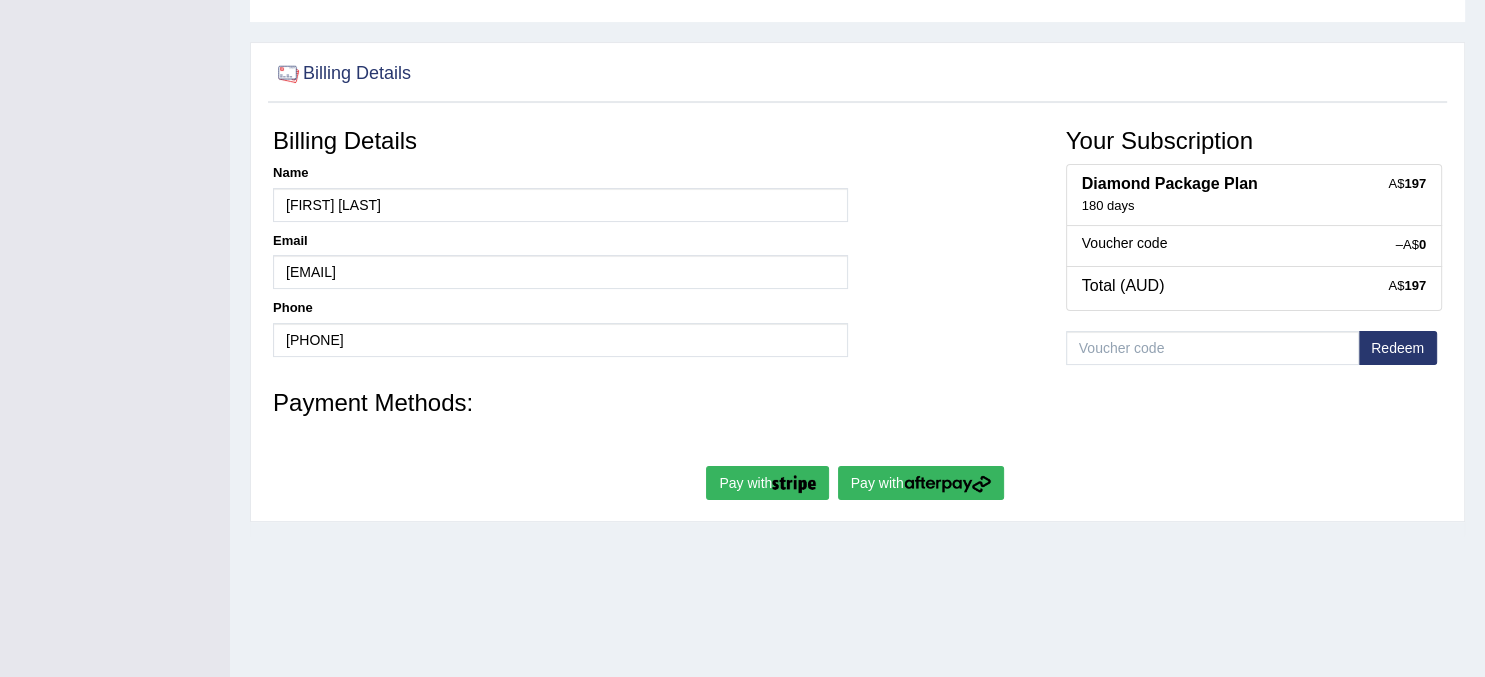 scroll, scrollTop: 300, scrollLeft: 0, axis: vertical 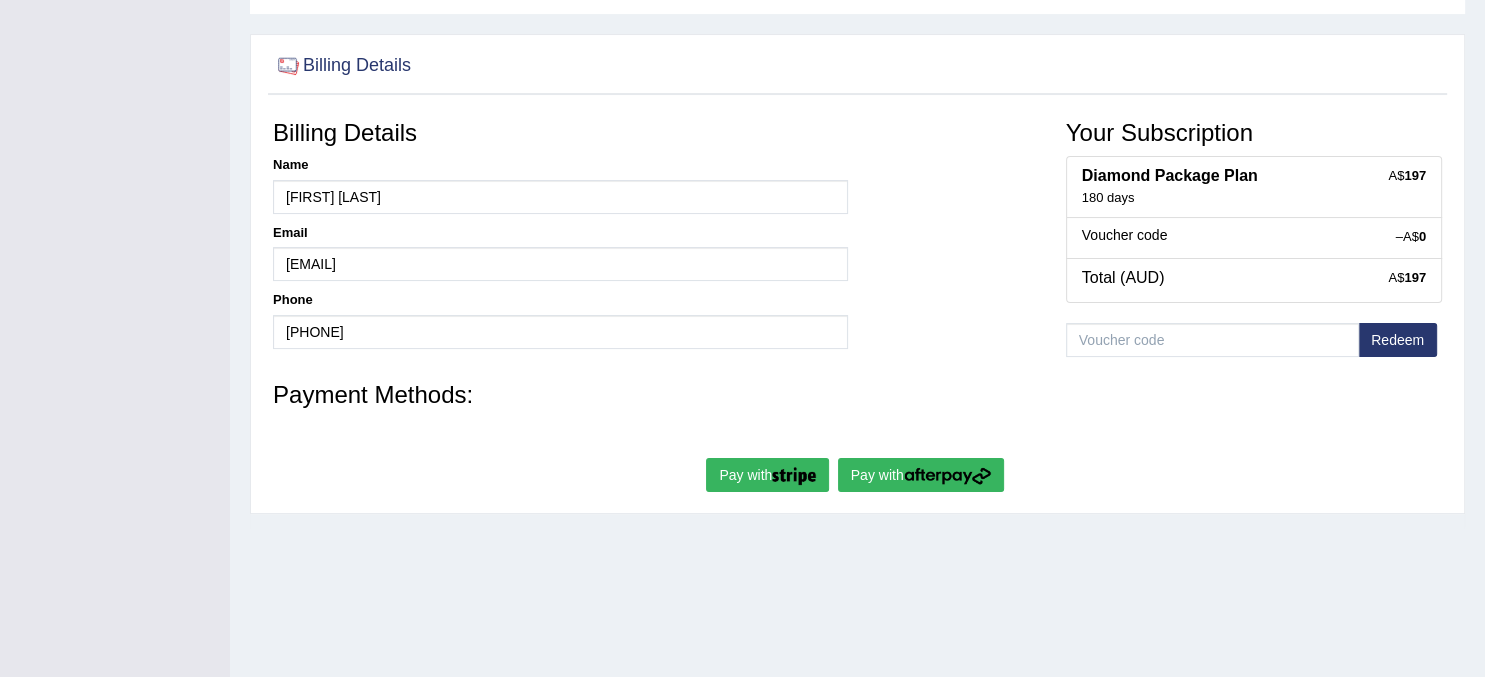 click on "Pay with" at bounding box center (921, 475) 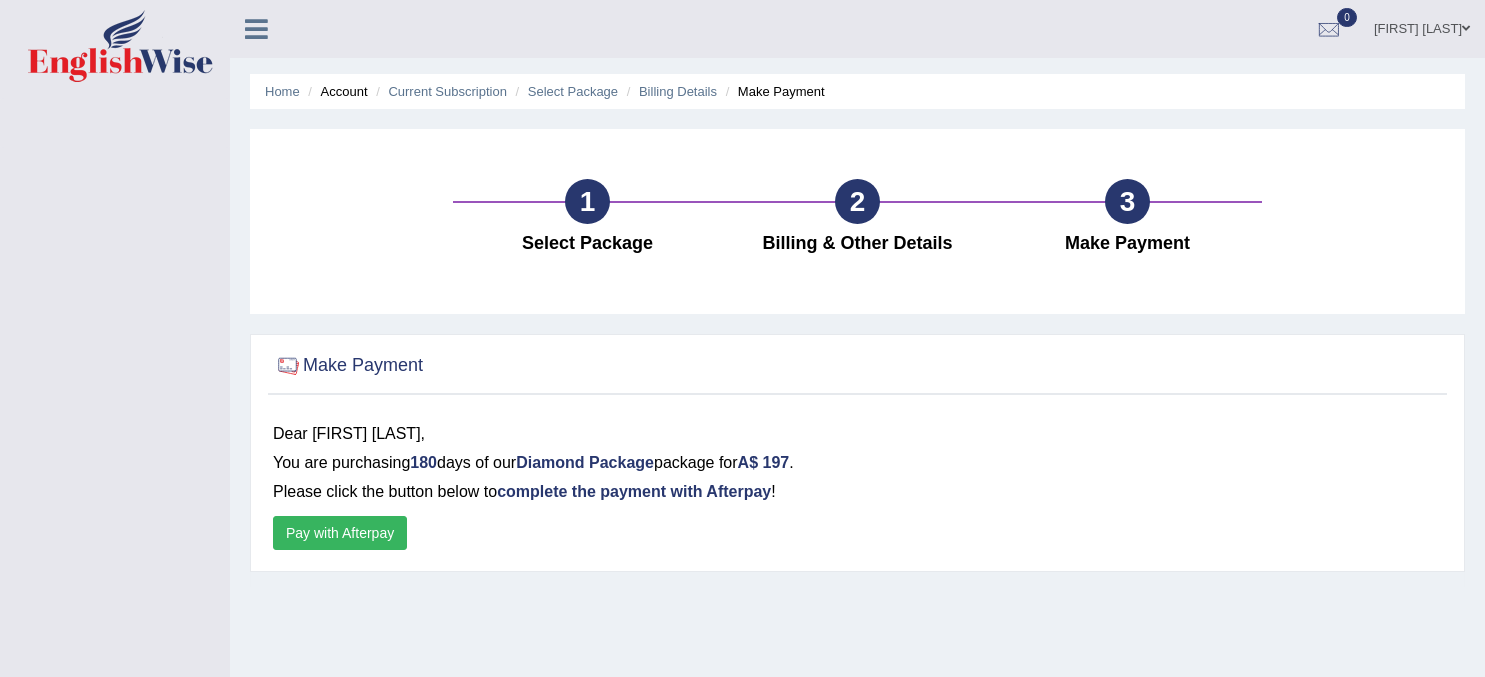 scroll, scrollTop: 0, scrollLeft: 0, axis: both 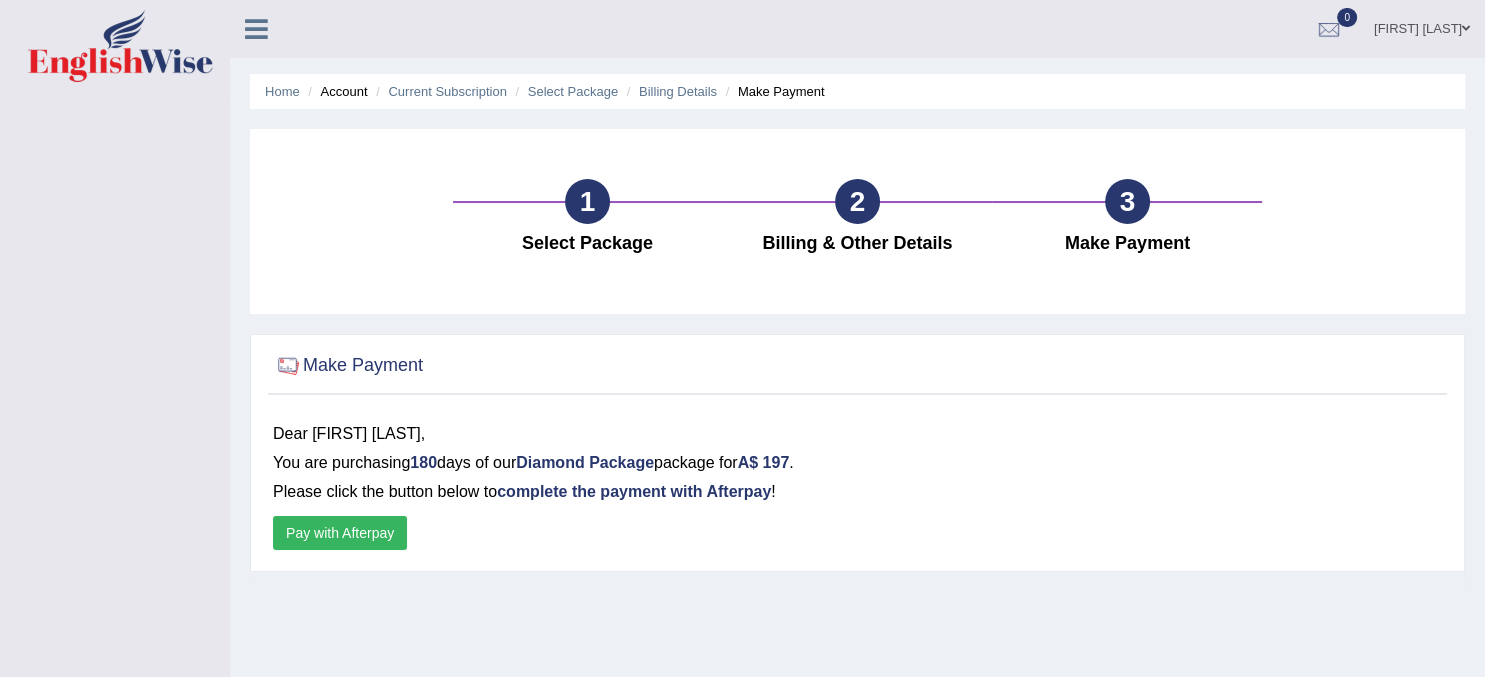 click on "Pay with Afterpay" at bounding box center [340, 533] 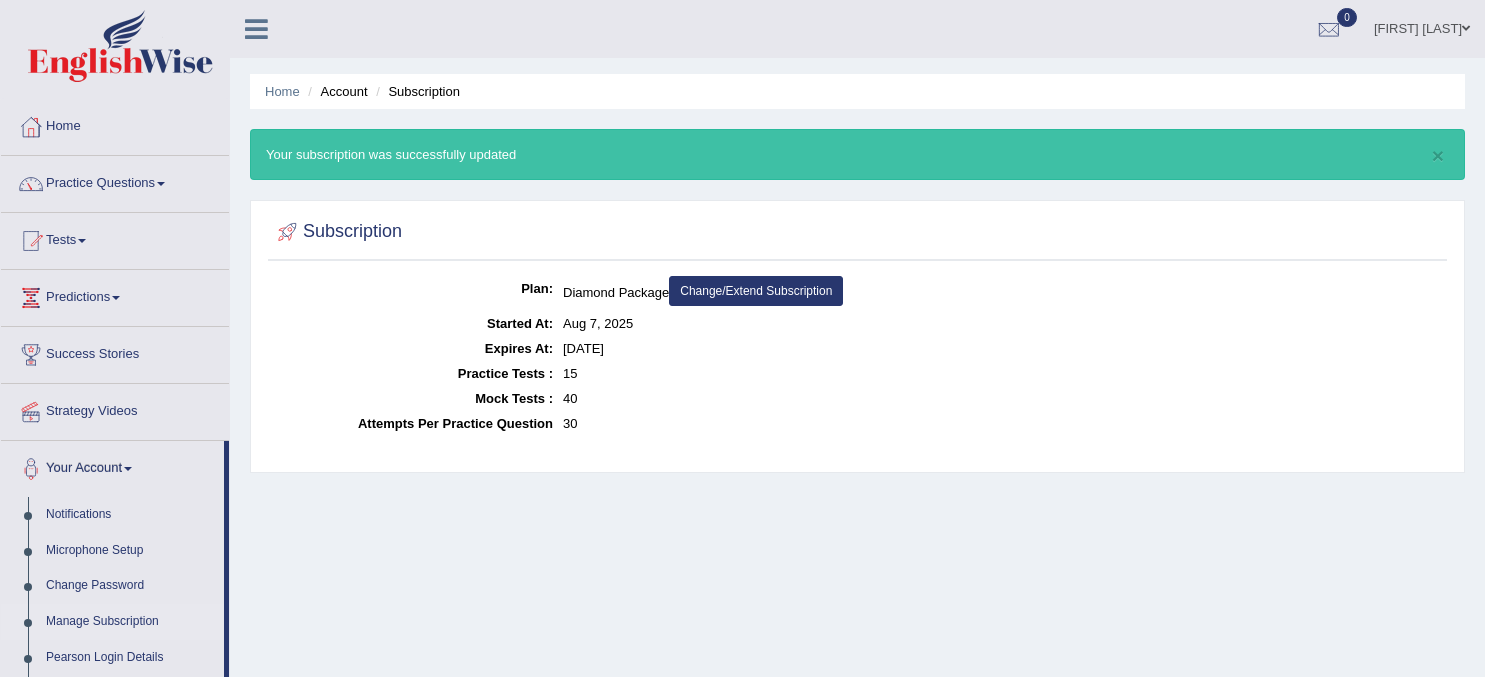 scroll, scrollTop: 0, scrollLeft: 0, axis: both 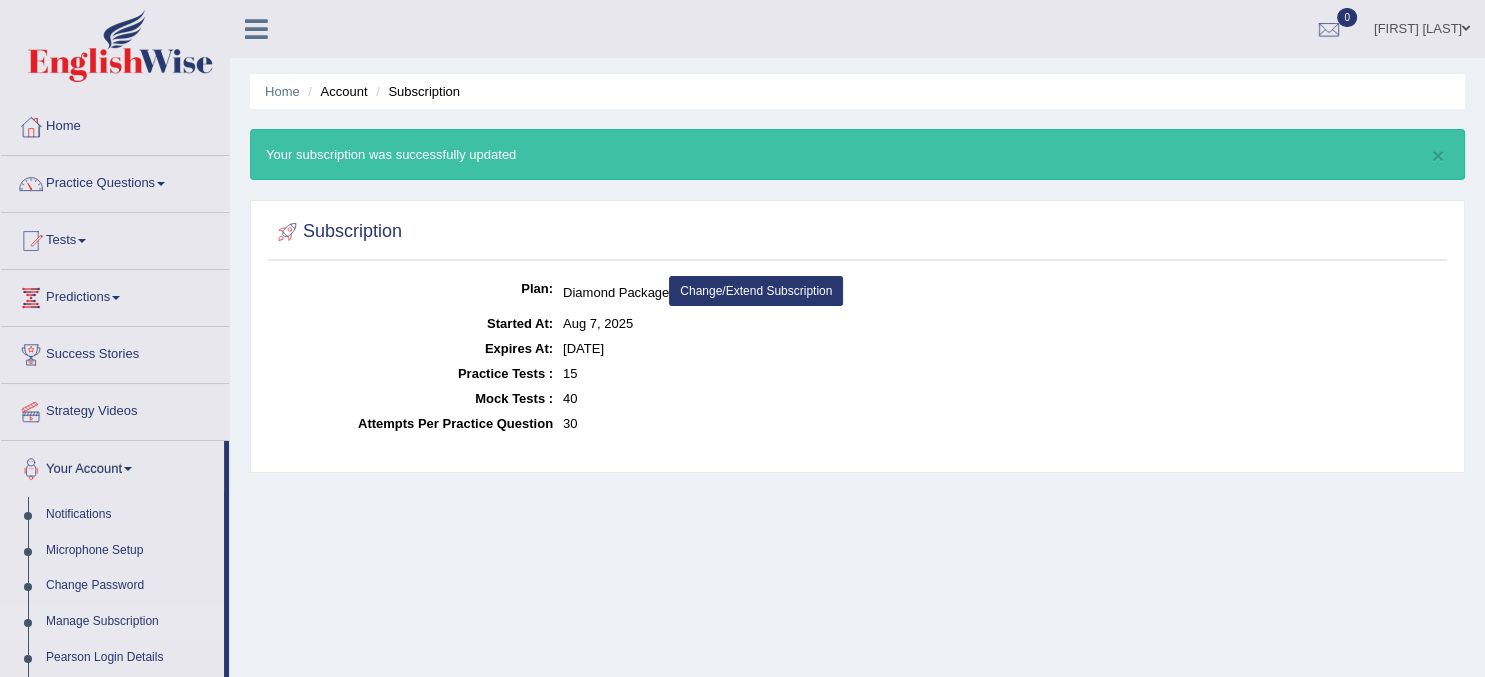 click on "Change/Extend Subscription" at bounding box center [756, 291] 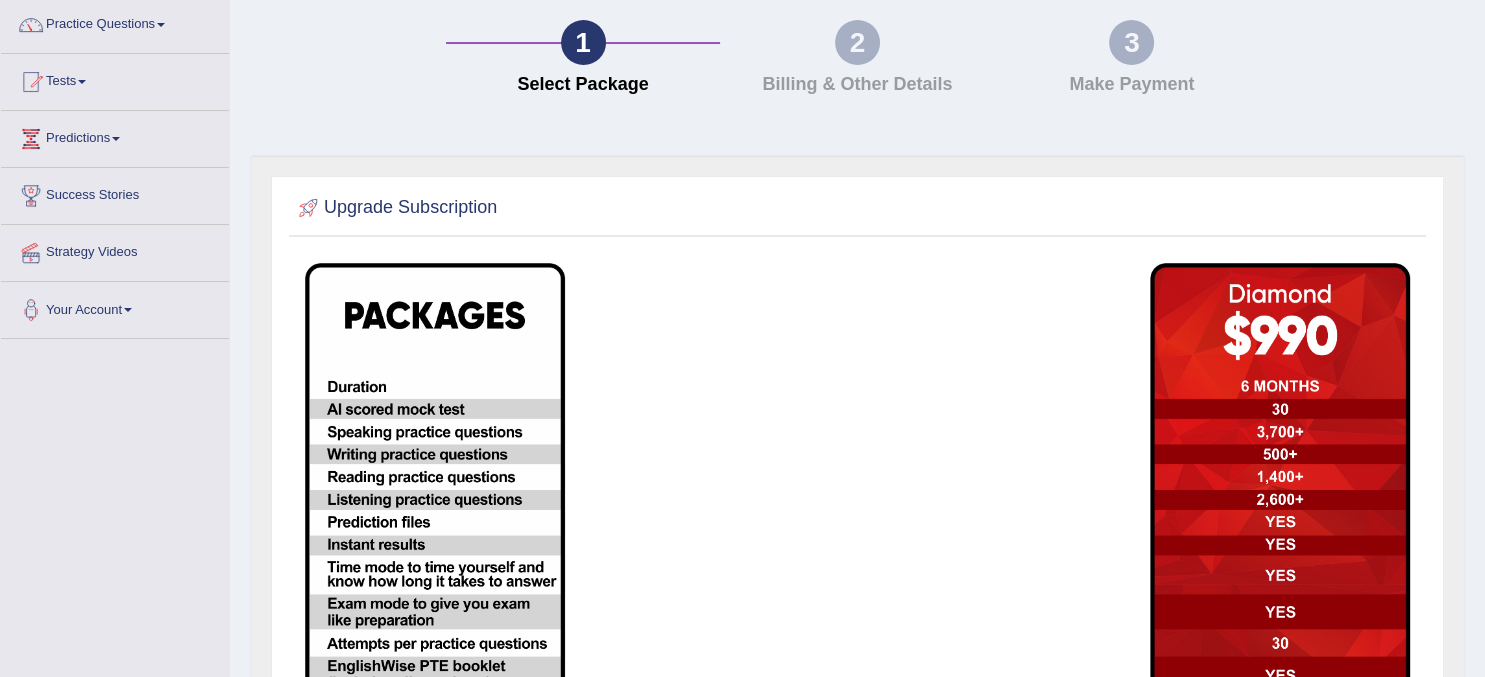 scroll, scrollTop: 0, scrollLeft: 0, axis: both 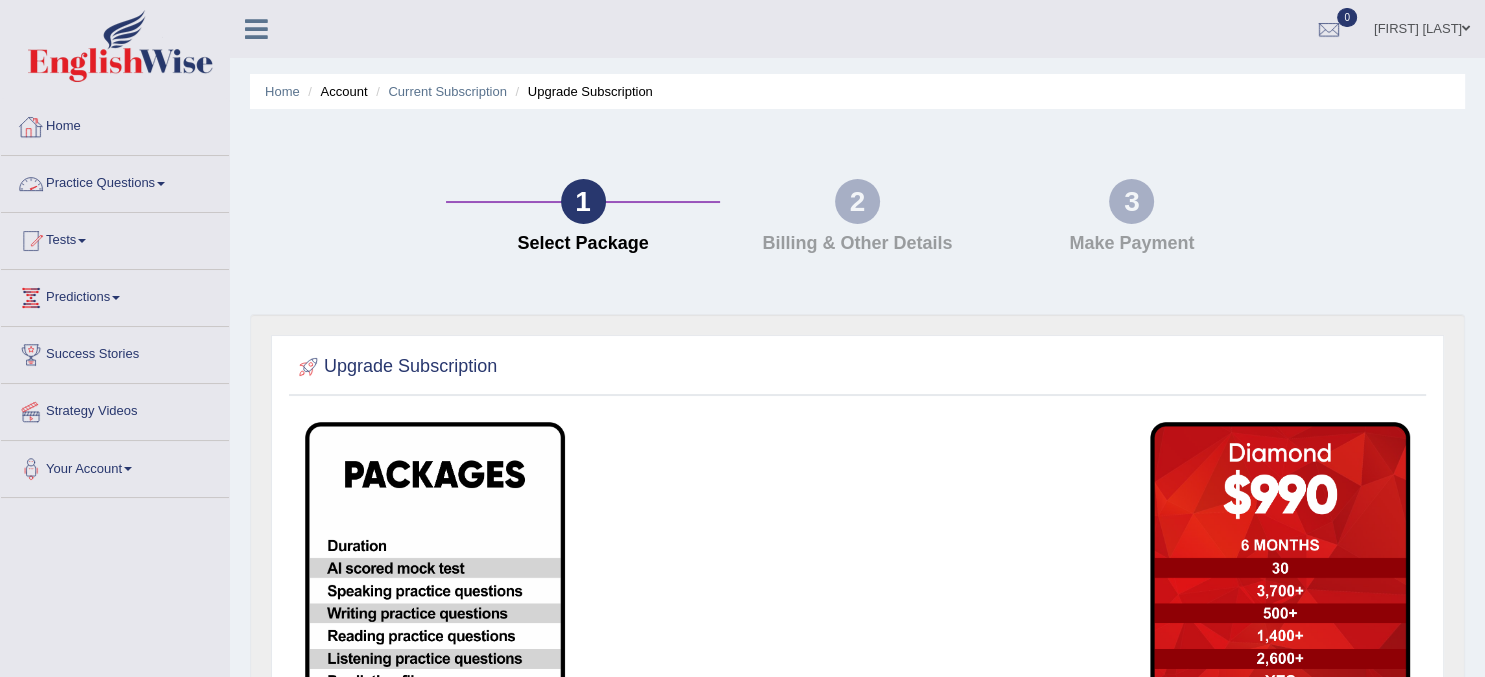 click on "Home" at bounding box center [115, 124] 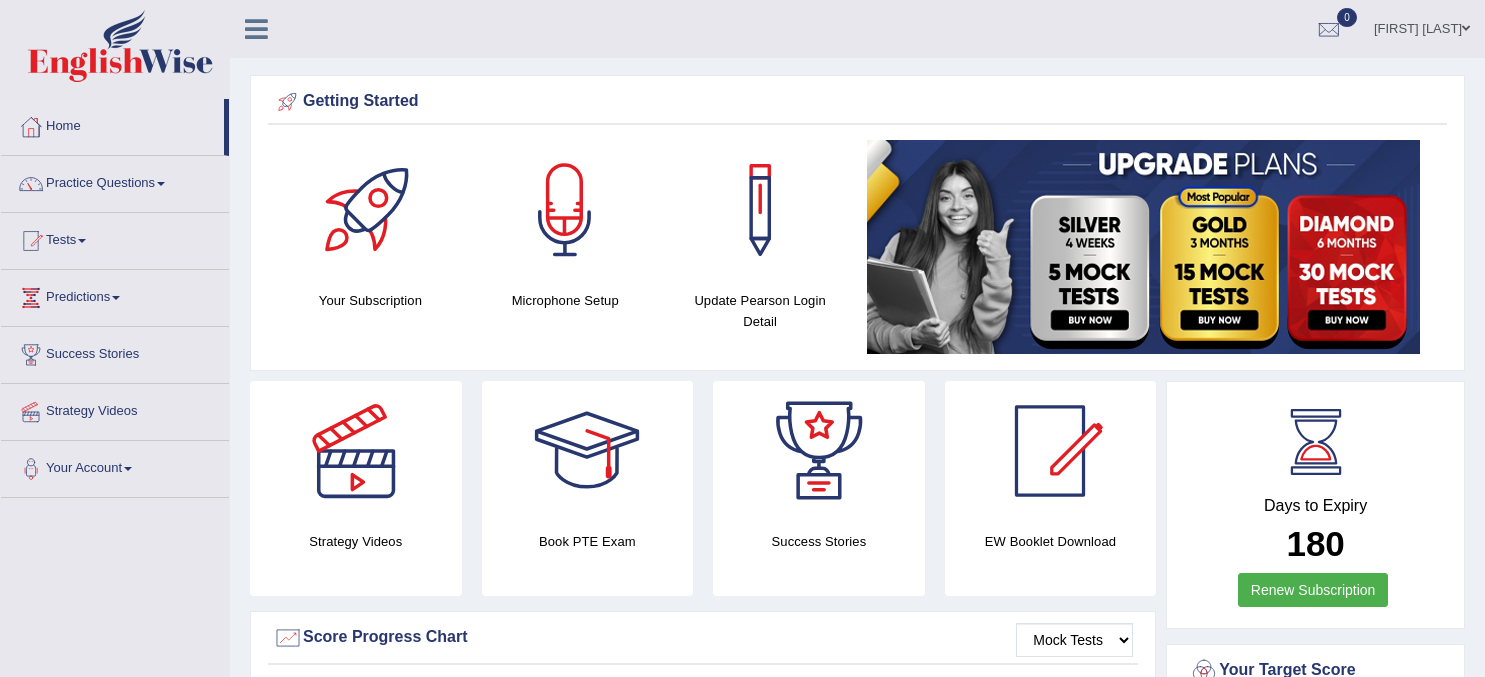 scroll, scrollTop: 0, scrollLeft: 0, axis: both 